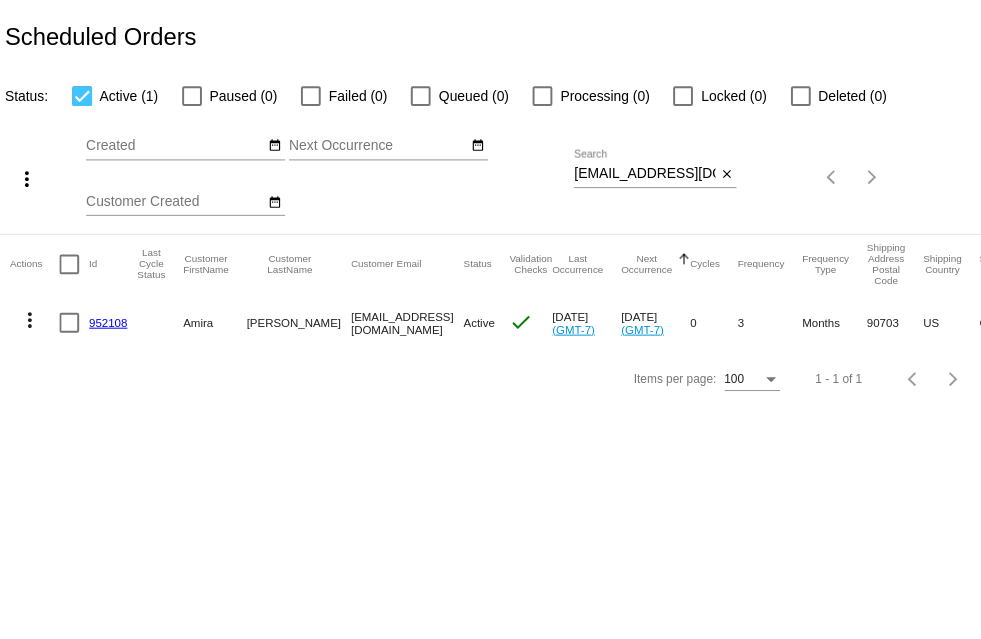 scroll, scrollTop: 0, scrollLeft: 0, axis: both 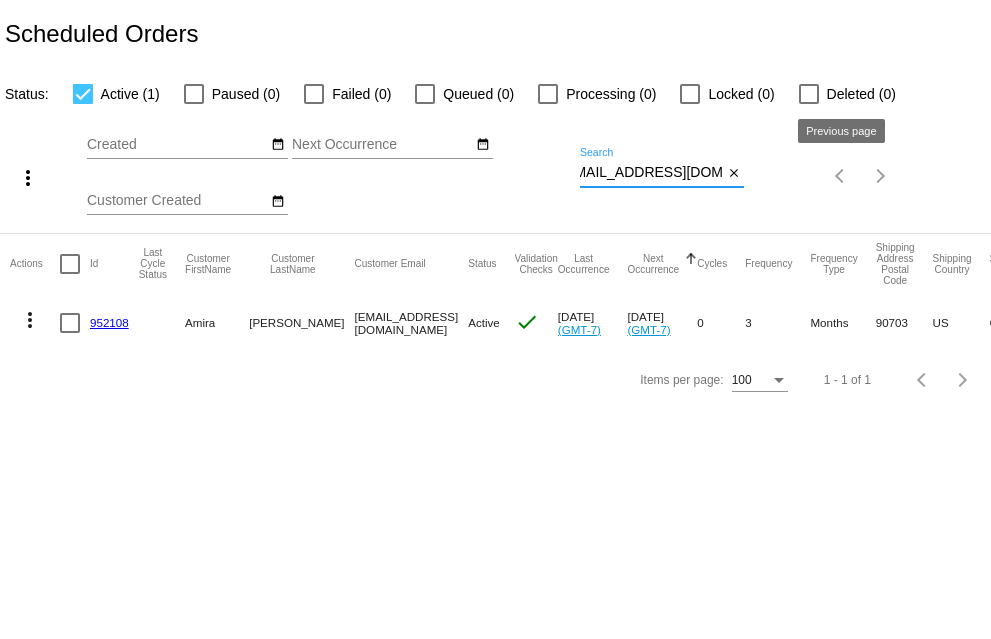 click on "more_vert
[DATE]
Jan
Feb
Mar
[DATE]" 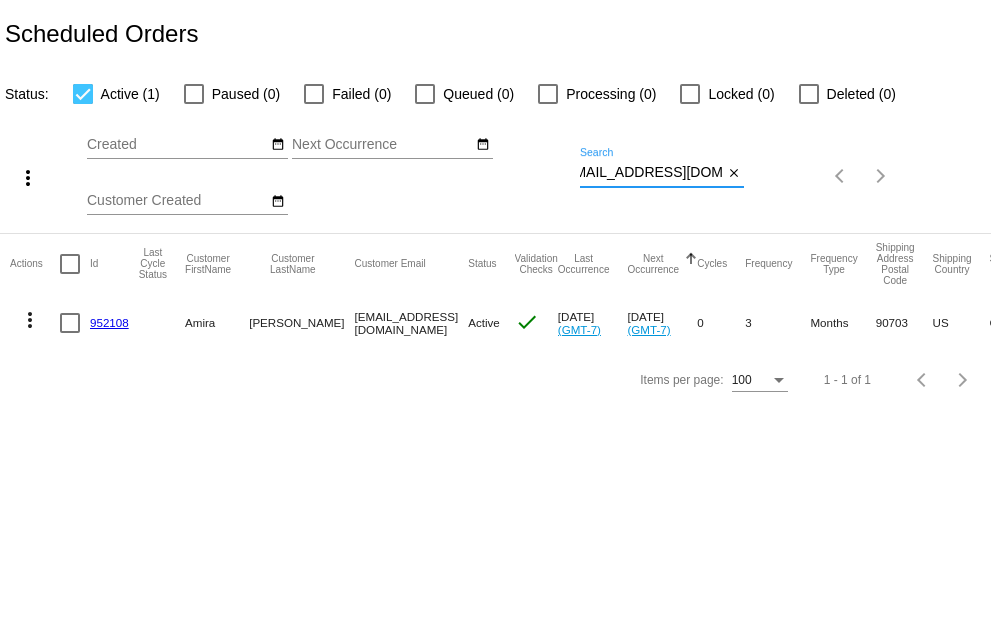 paste on "gzog7880" 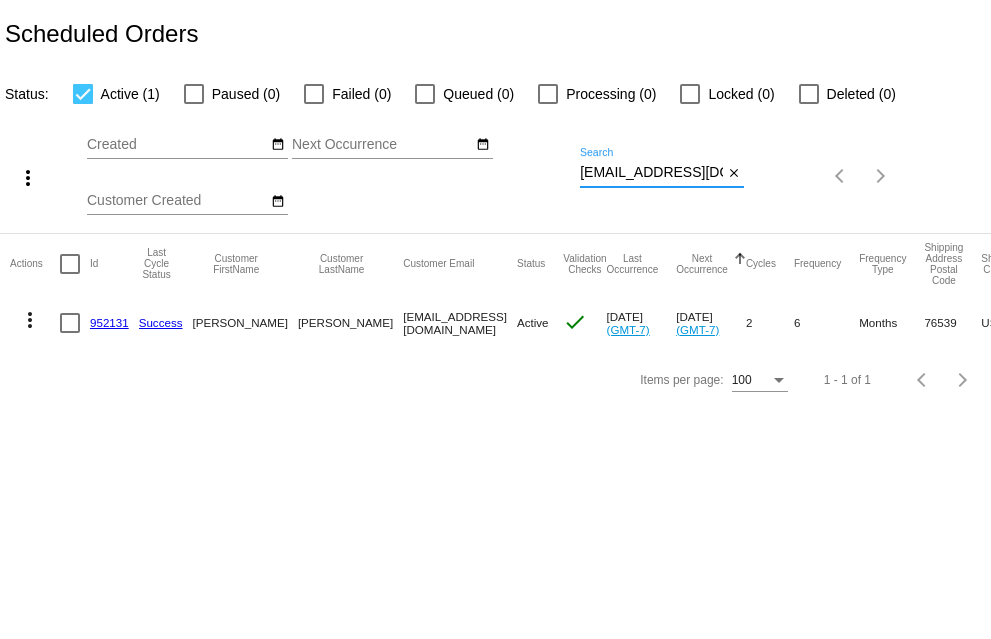 type on "gzog7880@gmail.com" 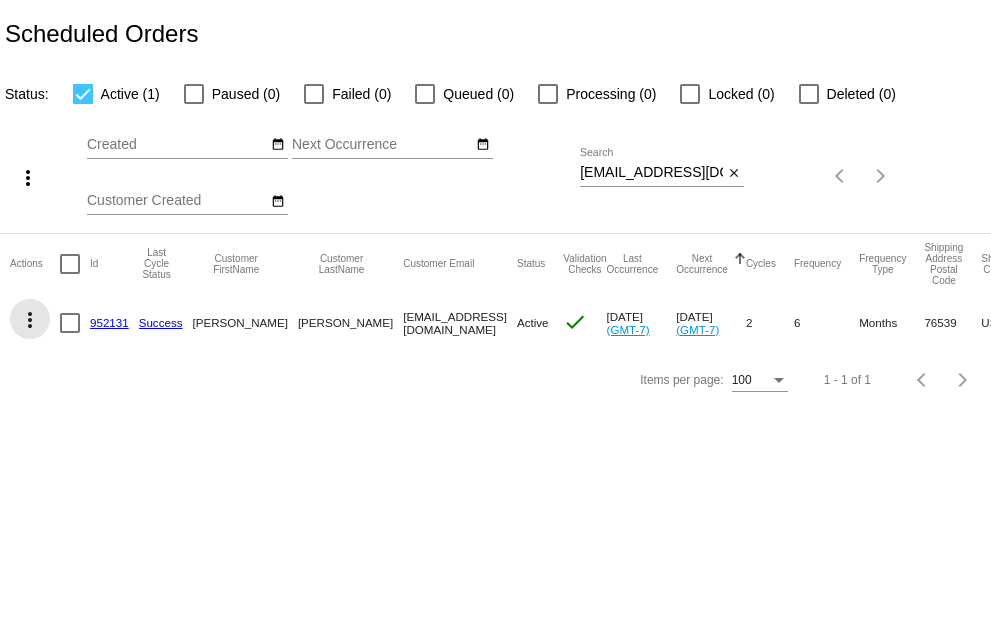 click on "more_vert" 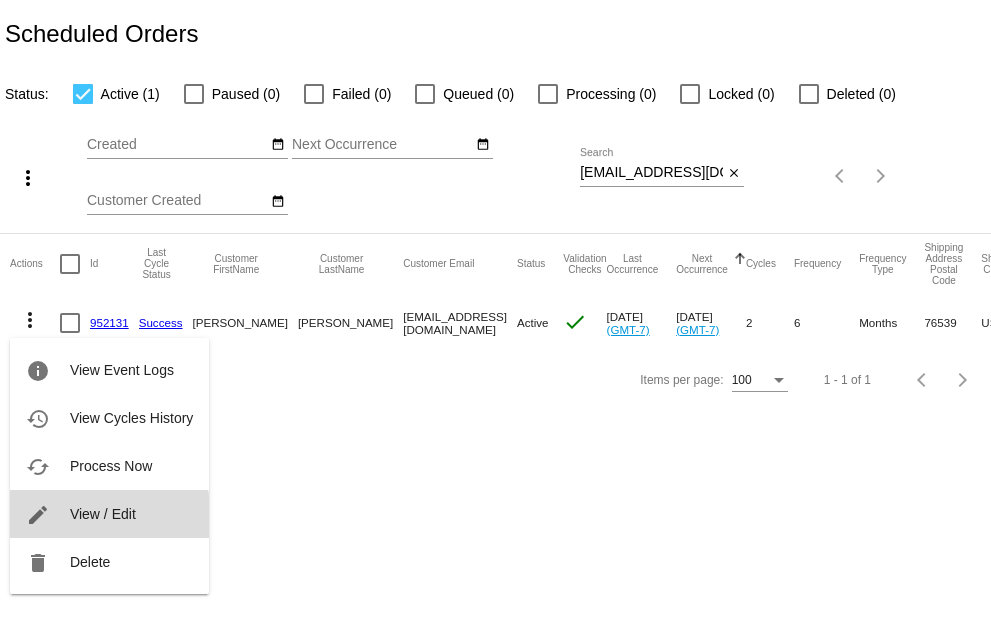 click on "View / Edit" at bounding box center [103, 514] 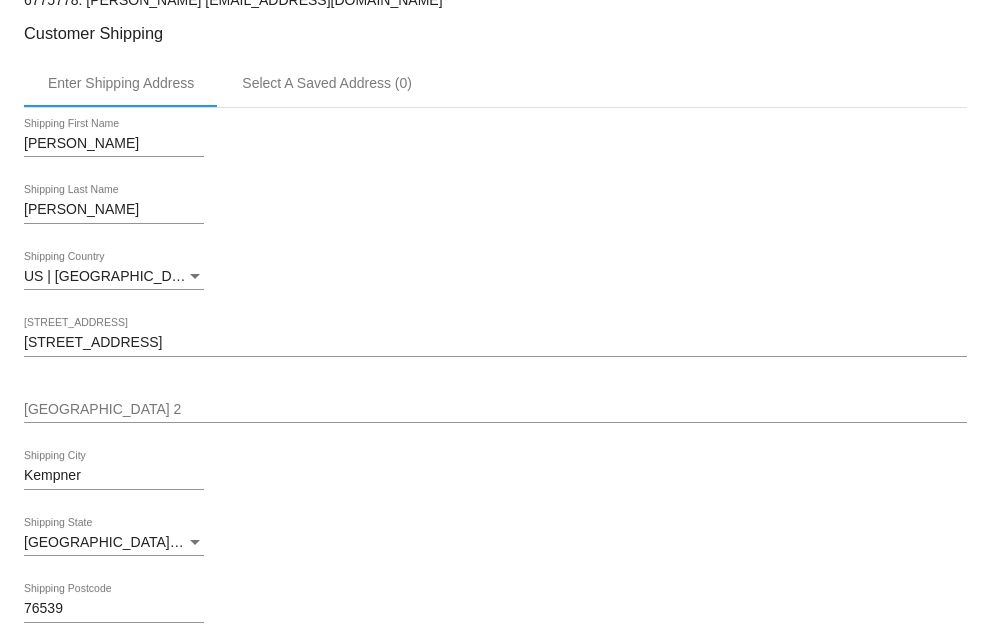 scroll, scrollTop: 500, scrollLeft: 0, axis: vertical 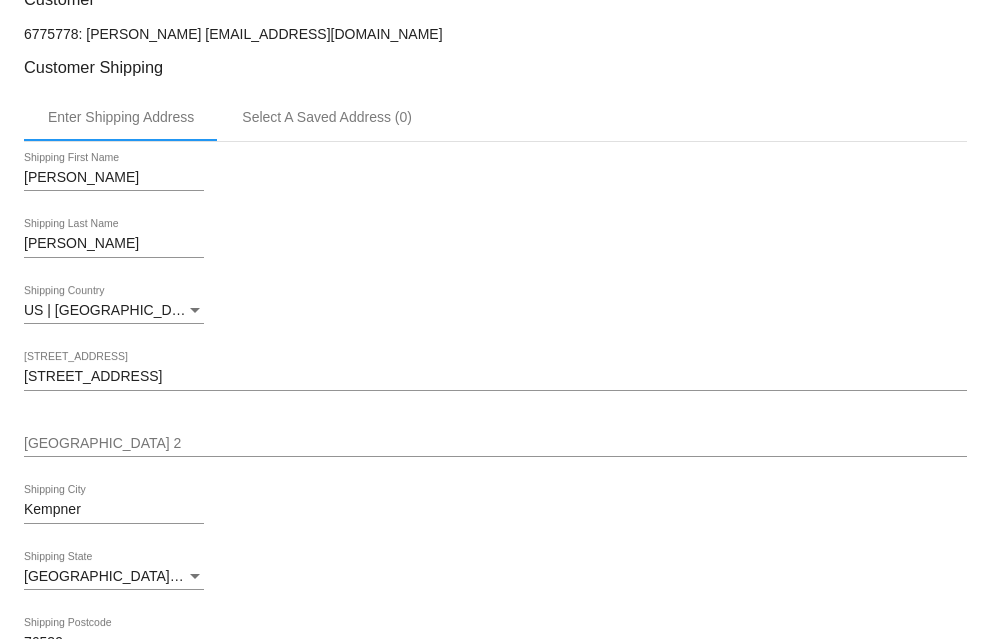 click on "3150 Boys Ranch Rd." at bounding box center [495, 377] 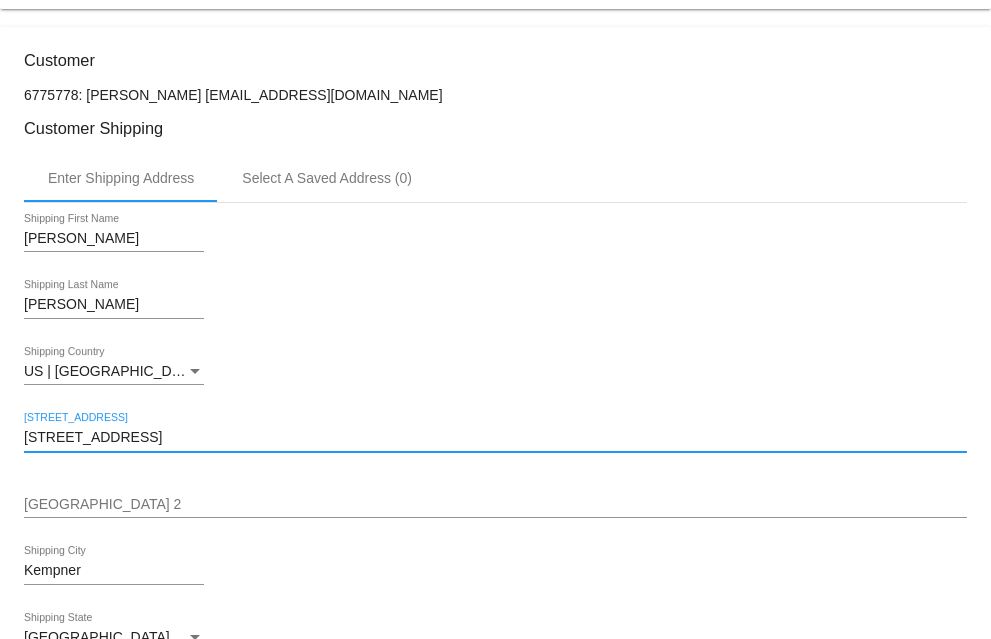 scroll, scrollTop: 545, scrollLeft: 0, axis: vertical 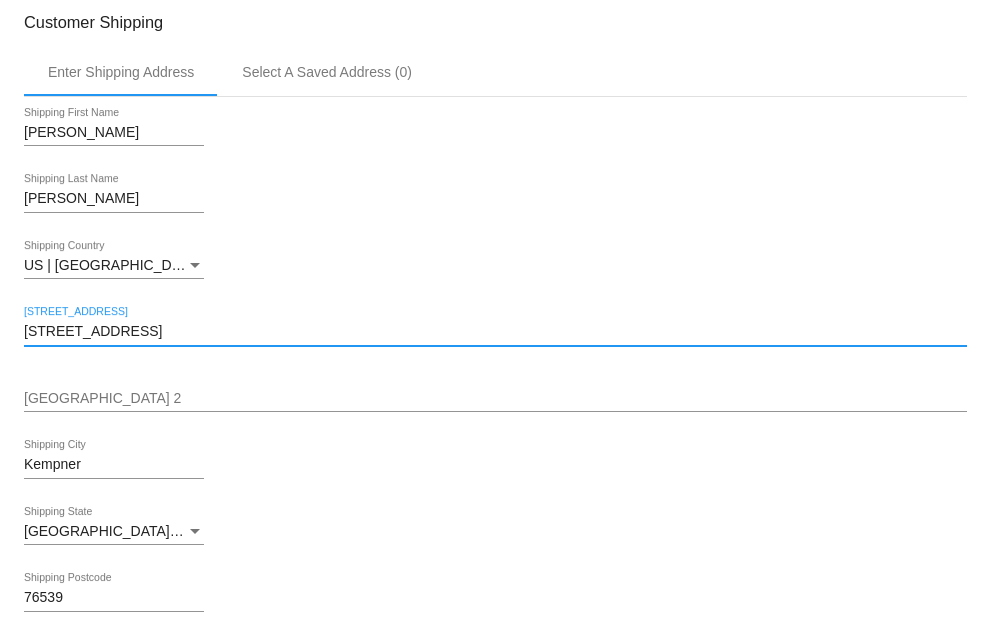drag, startPoint x: 146, startPoint y: 339, endPoint x: 179, endPoint y: 335, distance: 33.24154 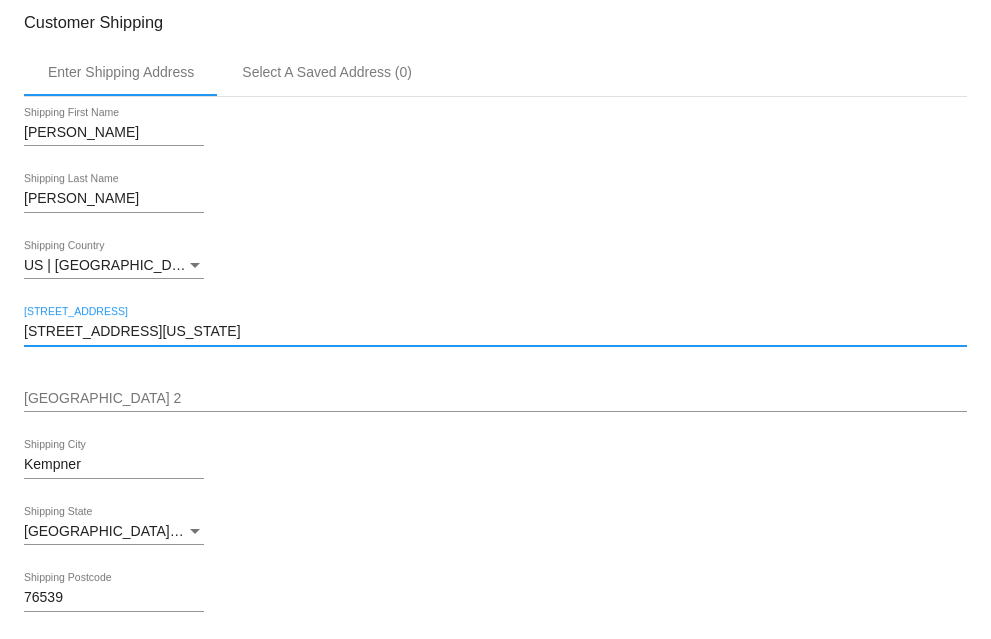 type on "732 Blue Oak Dr. Lewisville Texas 75067" 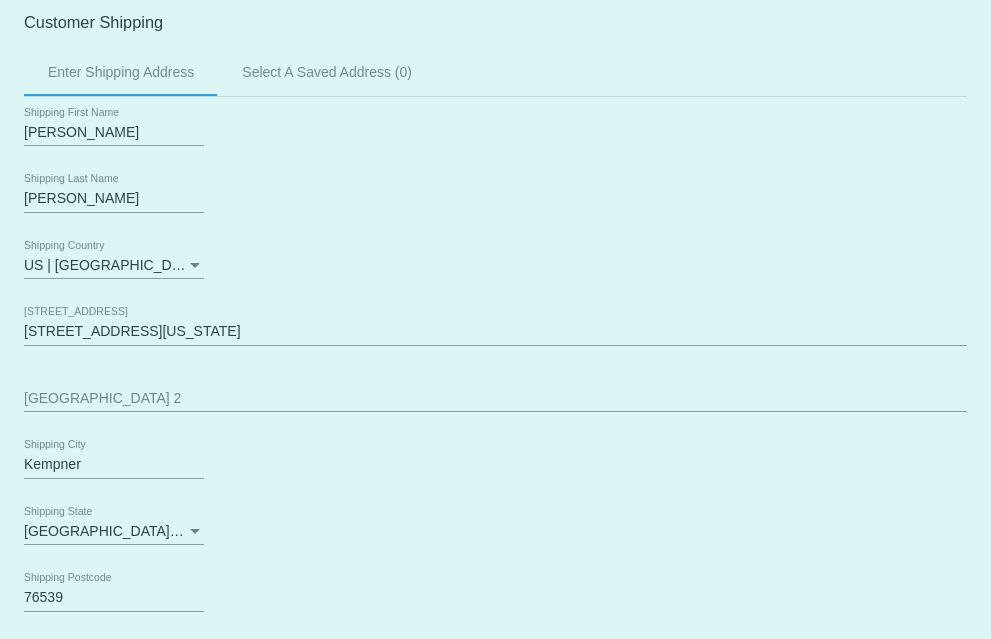drag, startPoint x: 83, startPoint y: 466, endPoint x: -30, endPoint y: 474, distance: 113.28283 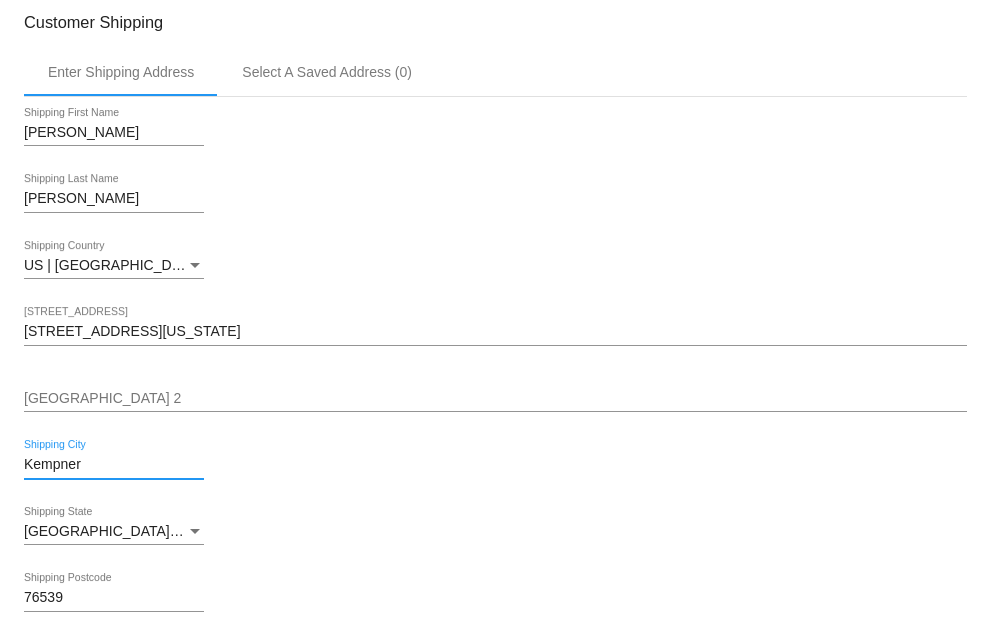 click on "Kempner" at bounding box center [114, 465] 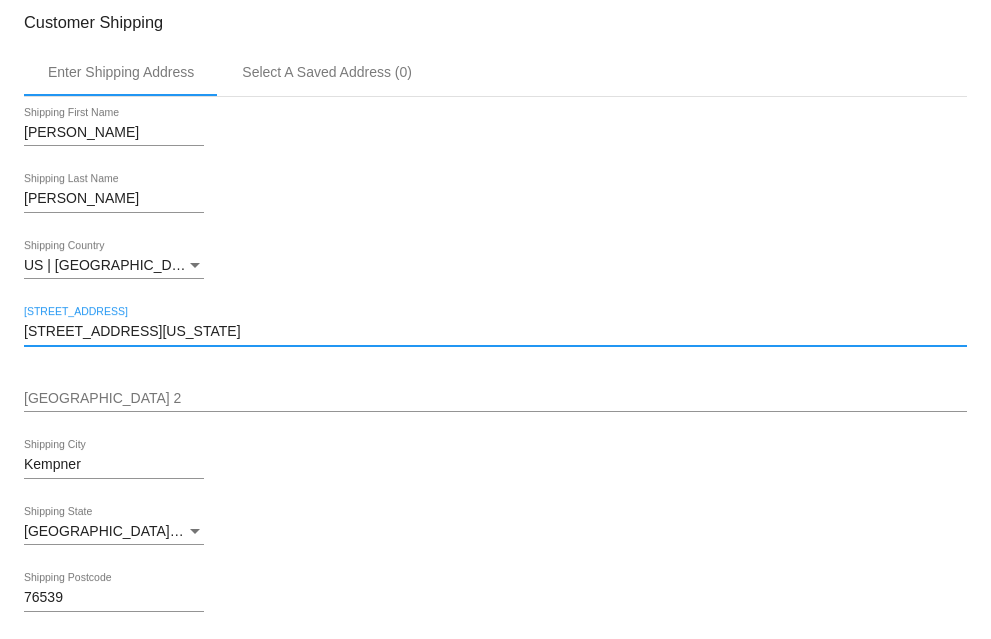 drag, startPoint x: 128, startPoint y: 337, endPoint x: 284, endPoint y: 350, distance: 156.54073 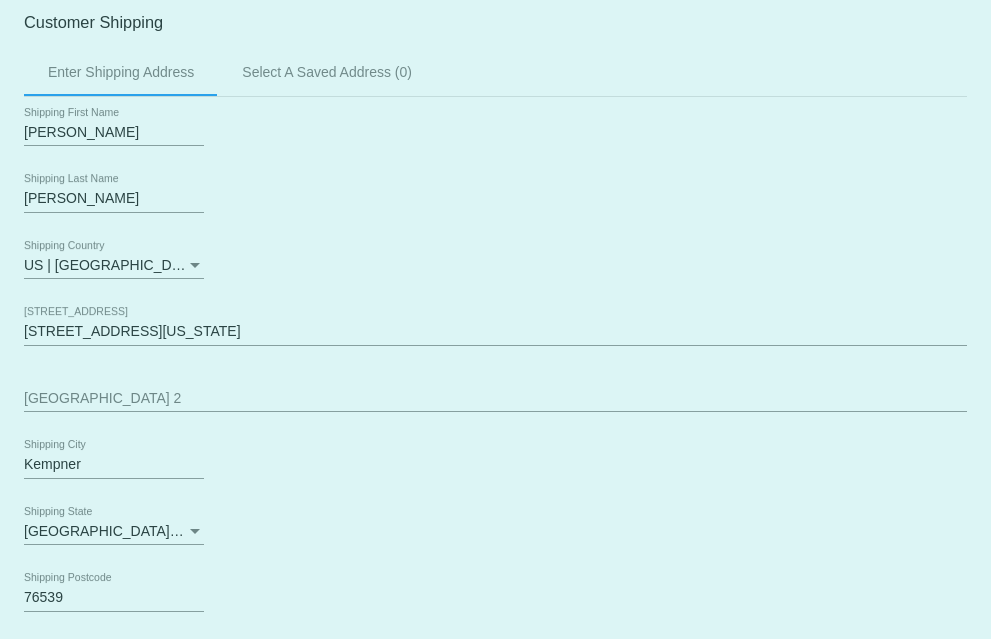 drag, startPoint x: 98, startPoint y: 469, endPoint x: -101, endPoint y: 486, distance: 199.72481 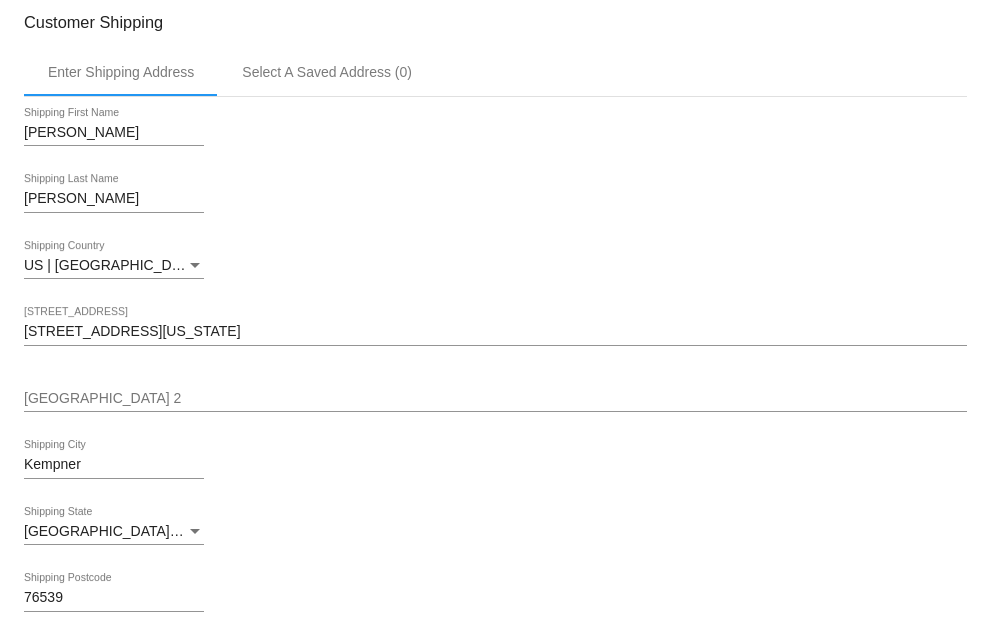 click on "Kempner
Shipping City" at bounding box center (114, 459) 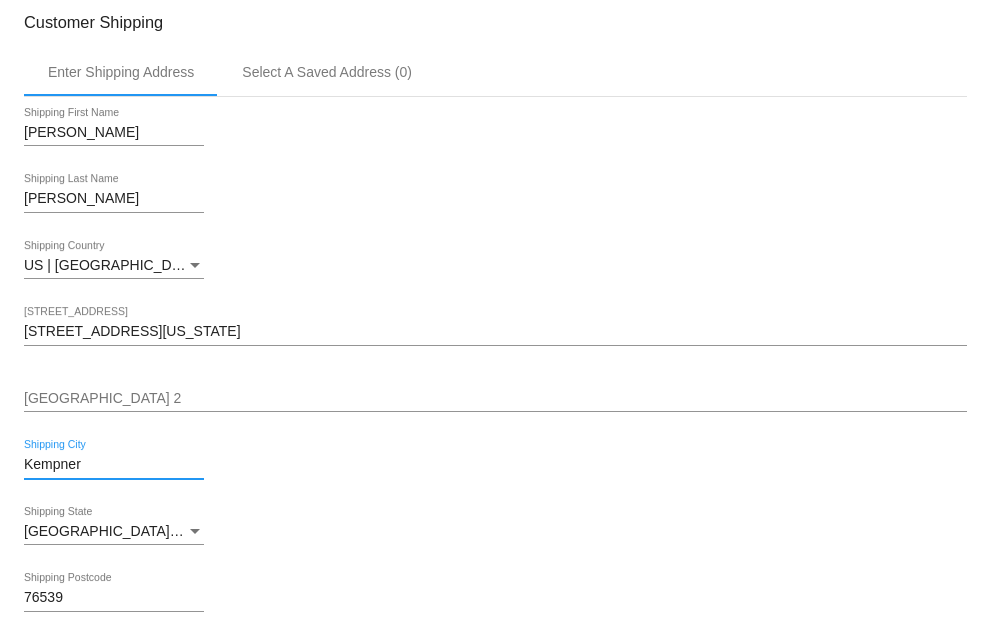 drag, startPoint x: 98, startPoint y: 477, endPoint x: -29, endPoint y: 486, distance: 127.3185 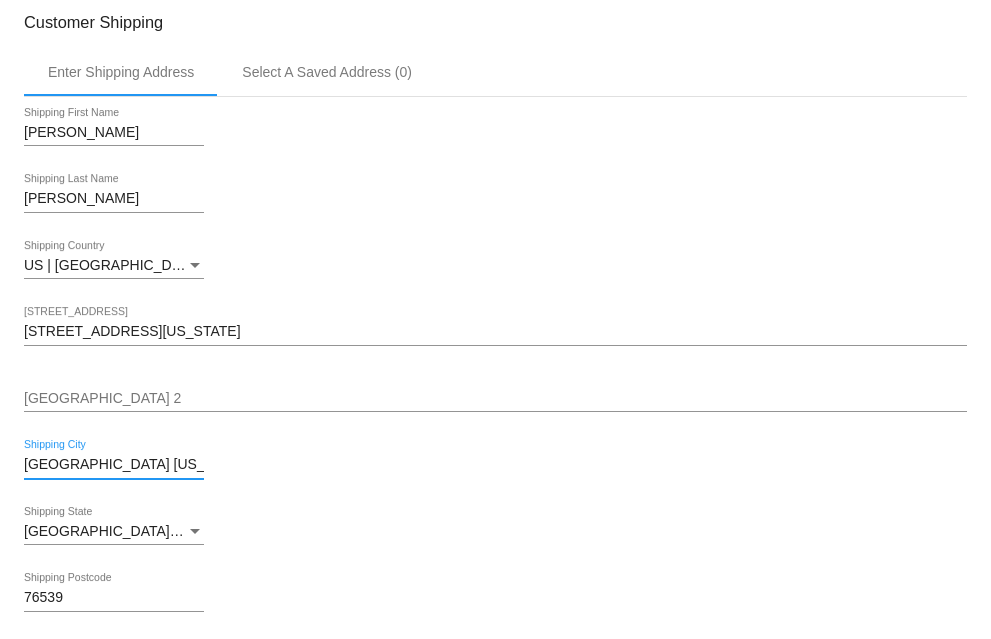 drag, startPoint x: 92, startPoint y: 469, endPoint x: 196, endPoint y: 469, distance: 104 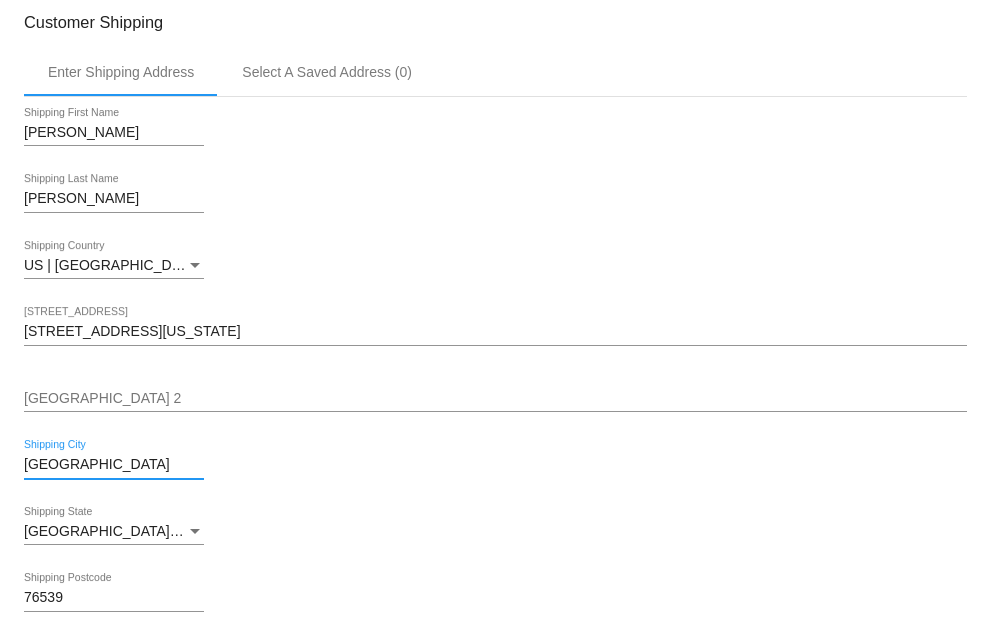 type on "Lewisville" 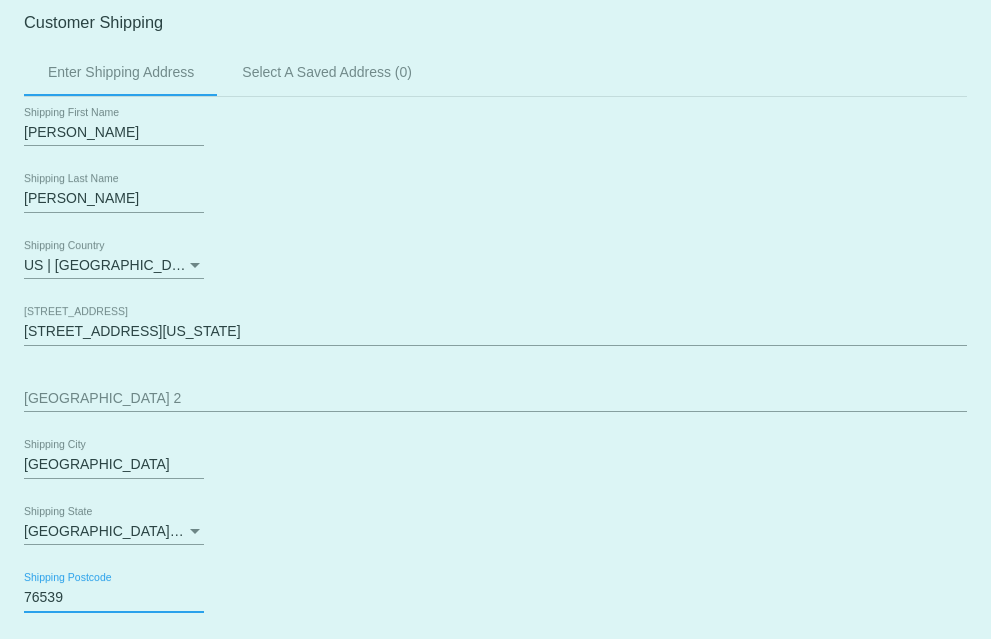 click on "Customer
6775778: Samuel Herzog
gzog7880@gmail.com
Customer Shipping
Enter Shipping Address Select A Saved Address (0)
Samuel
Shipping First Name
Herzog
Shipping Last Name
US | USA
Shipping Country
732 Blue Oak Dr. Lewisville Texas 75067
Shipping Street 1
Shipping Street 2
Lewisville
Shipping City
TX | Texas
Shipping State
76539
Shipping Postcode
Scheduled Order Details
Frequency:
Every 6 months
Active" 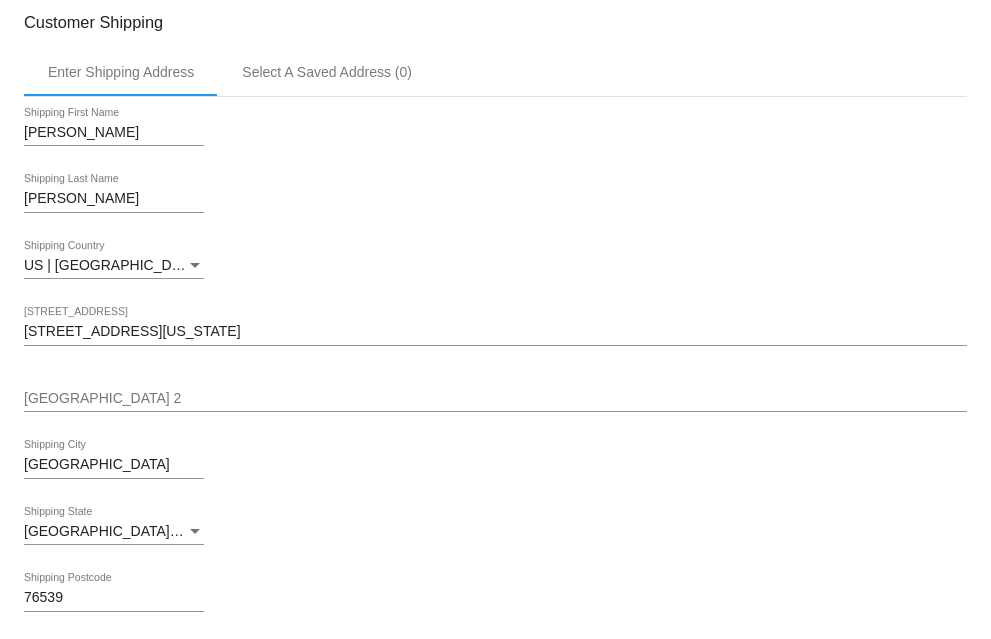 drag, startPoint x: 80, startPoint y: 608, endPoint x: -18, endPoint y: 611, distance: 98.045906 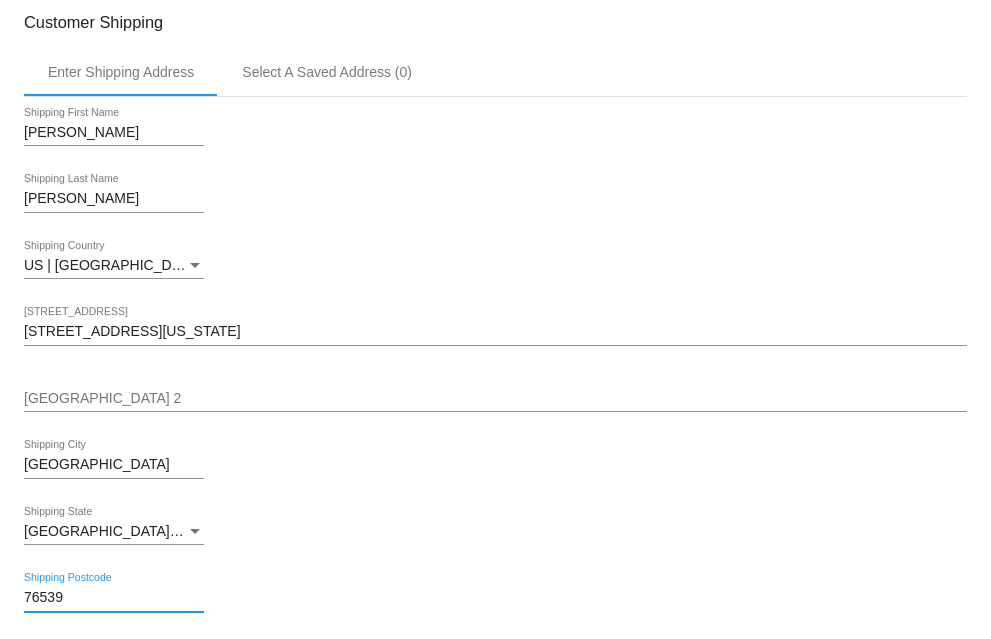 drag, startPoint x: 73, startPoint y: 603, endPoint x: -66, endPoint y: 604, distance: 139.0036 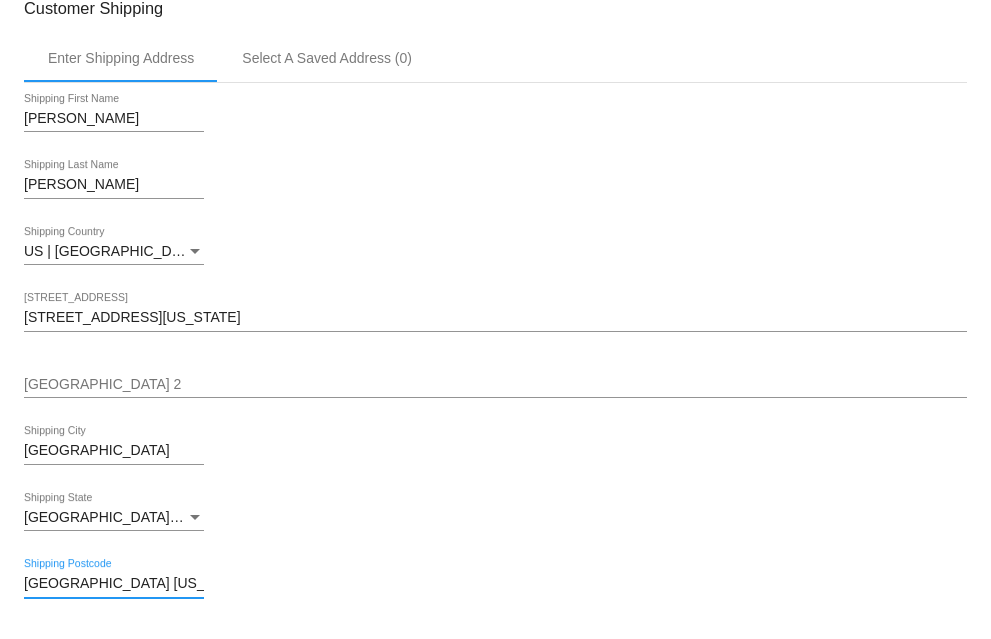 drag, startPoint x: 133, startPoint y: 607, endPoint x: -94, endPoint y: 619, distance: 227.31696 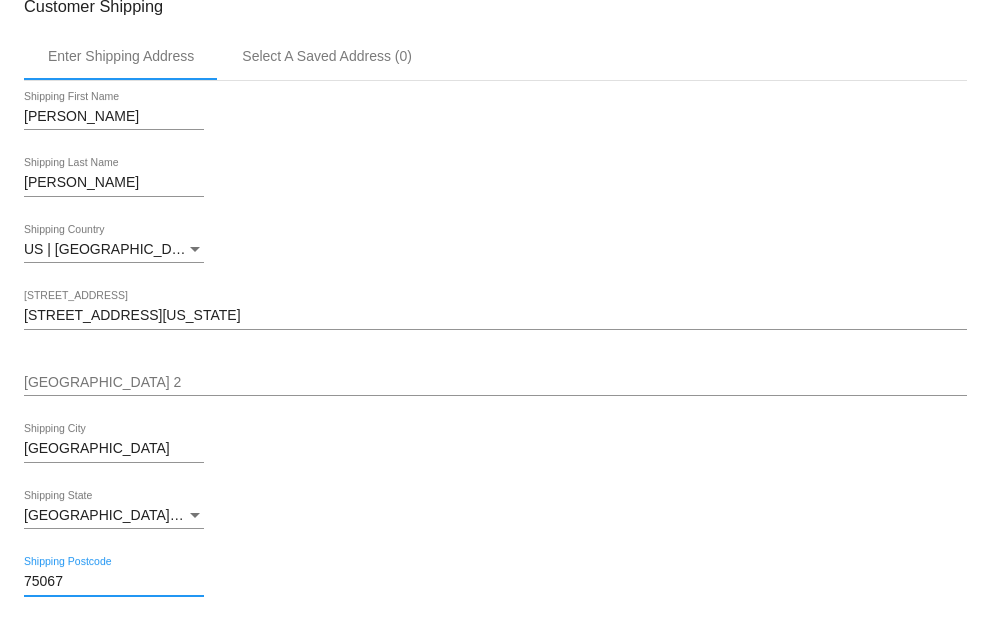 type on "75067" 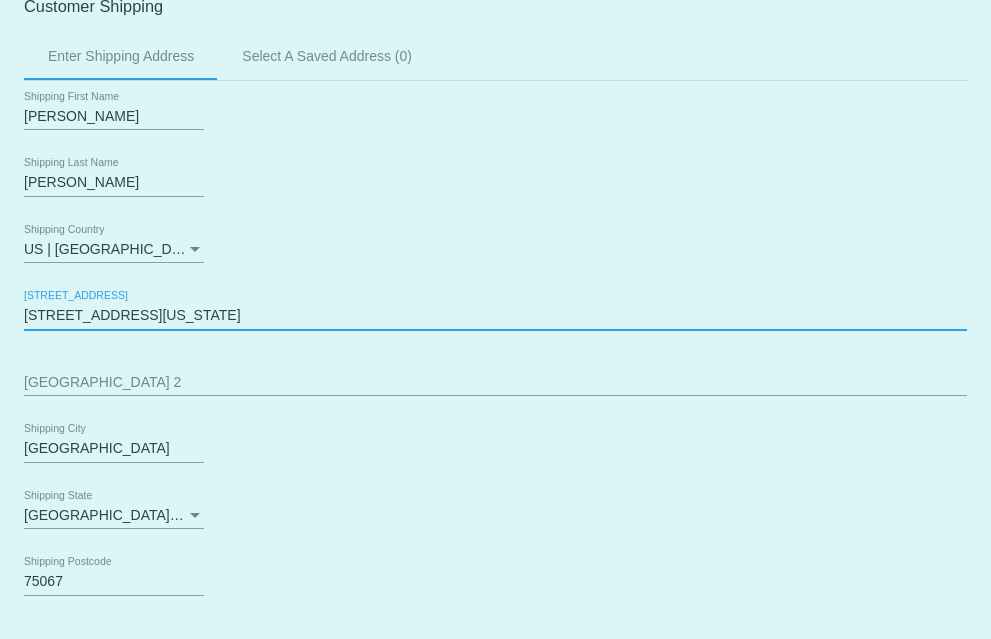 drag, startPoint x: 130, startPoint y: 325, endPoint x: 356, endPoint y: 315, distance: 226.22113 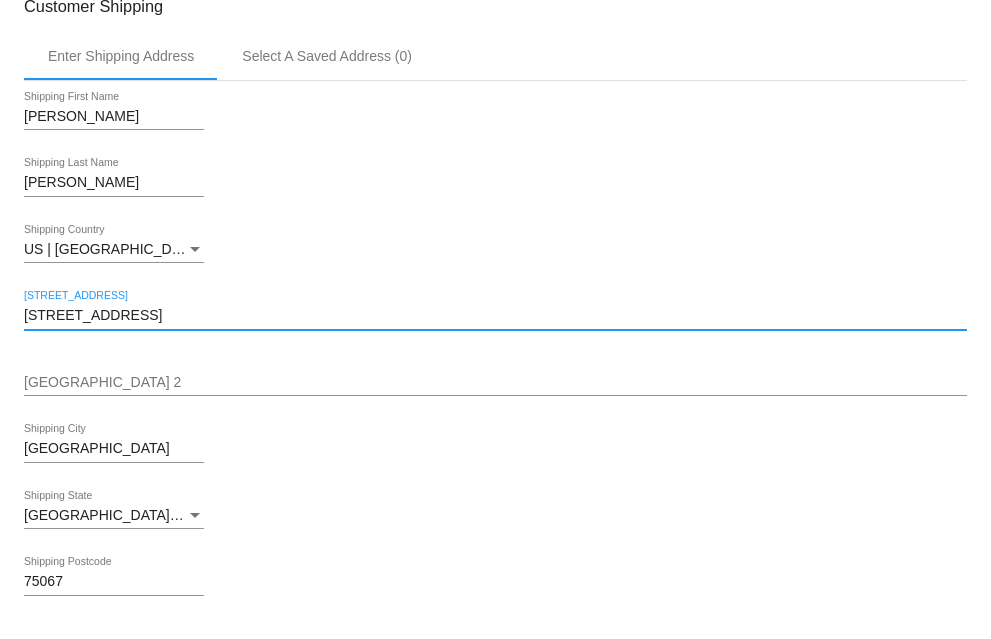 type on "732 Blue Oak Dr." 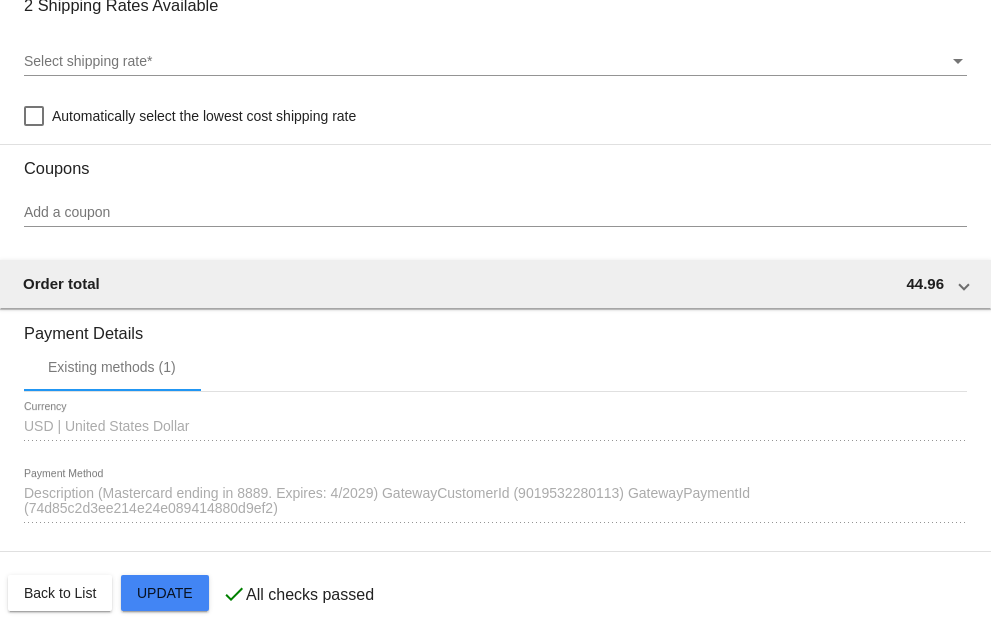 scroll, scrollTop: 1745, scrollLeft: 0, axis: vertical 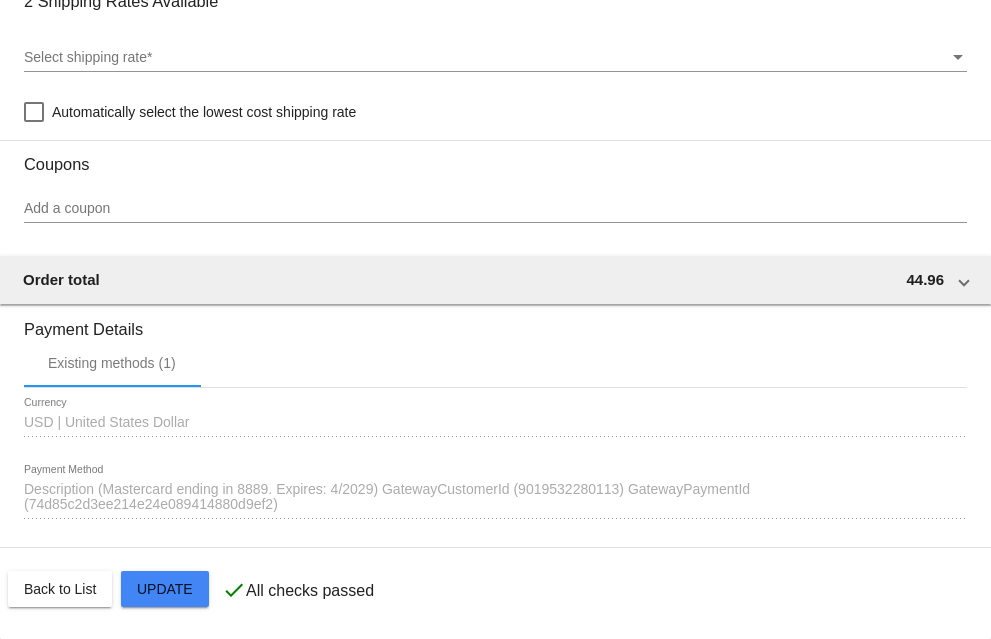 click on "Customer
6775778: Samuel Herzog
gzog7880@gmail.com
Customer Shipping
Enter Shipping Address Select A Saved Address (0)
Samuel
Shipping First Name
Herzog
Shipping Last Name
US | USA
Shipping Country
732 Blue Oak Dr.
Shipping Street 1
Shipping Street 2
Lewisville
Shipping City
TX | Texas
Shipping State
75067
Shipping Postcode
Scheduled Order Details
Frequency:
Every 6 months
Active
Status
1" 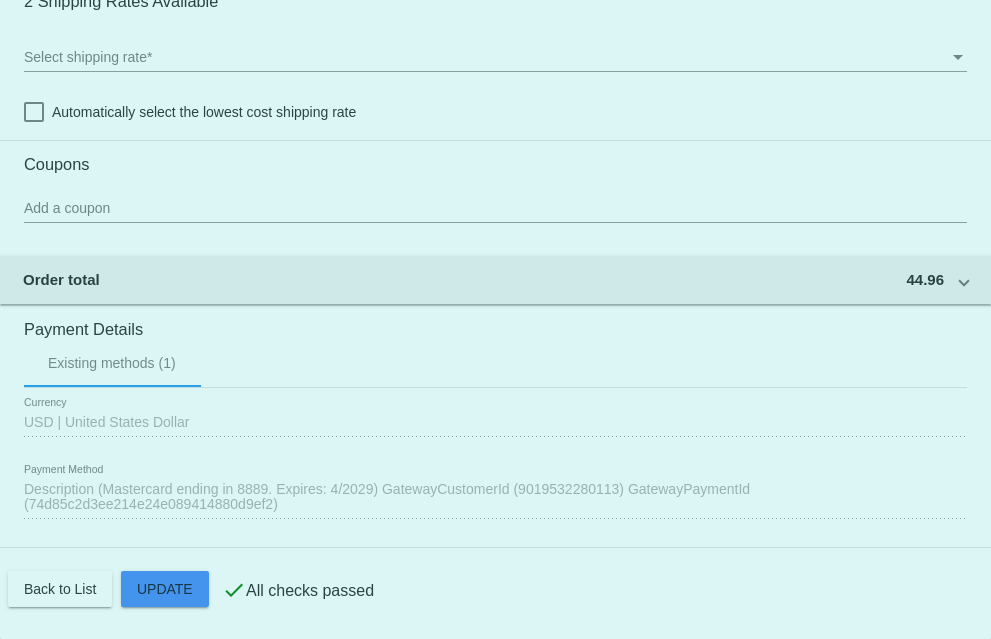 checkbox on "true" 